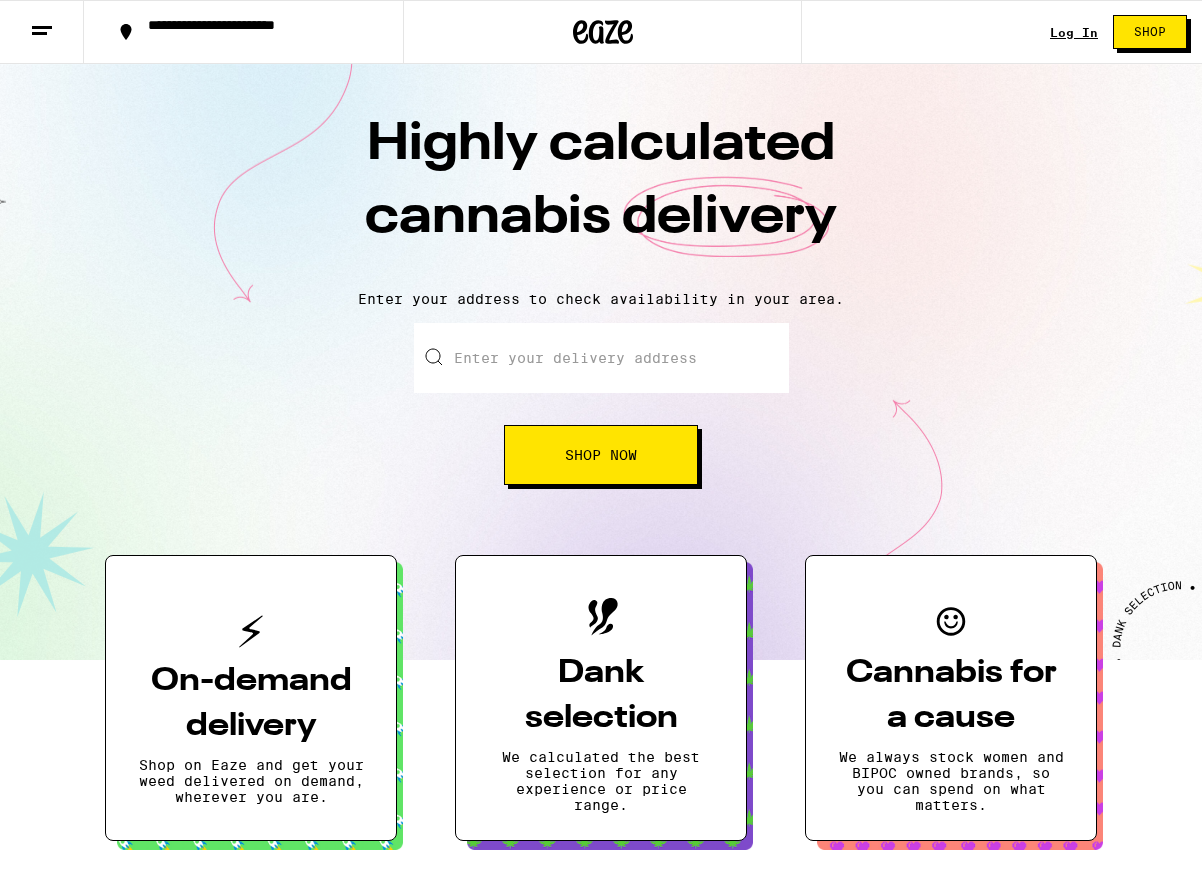 scroll, scrollTop: 0, scrollLeft: 0, axis: both 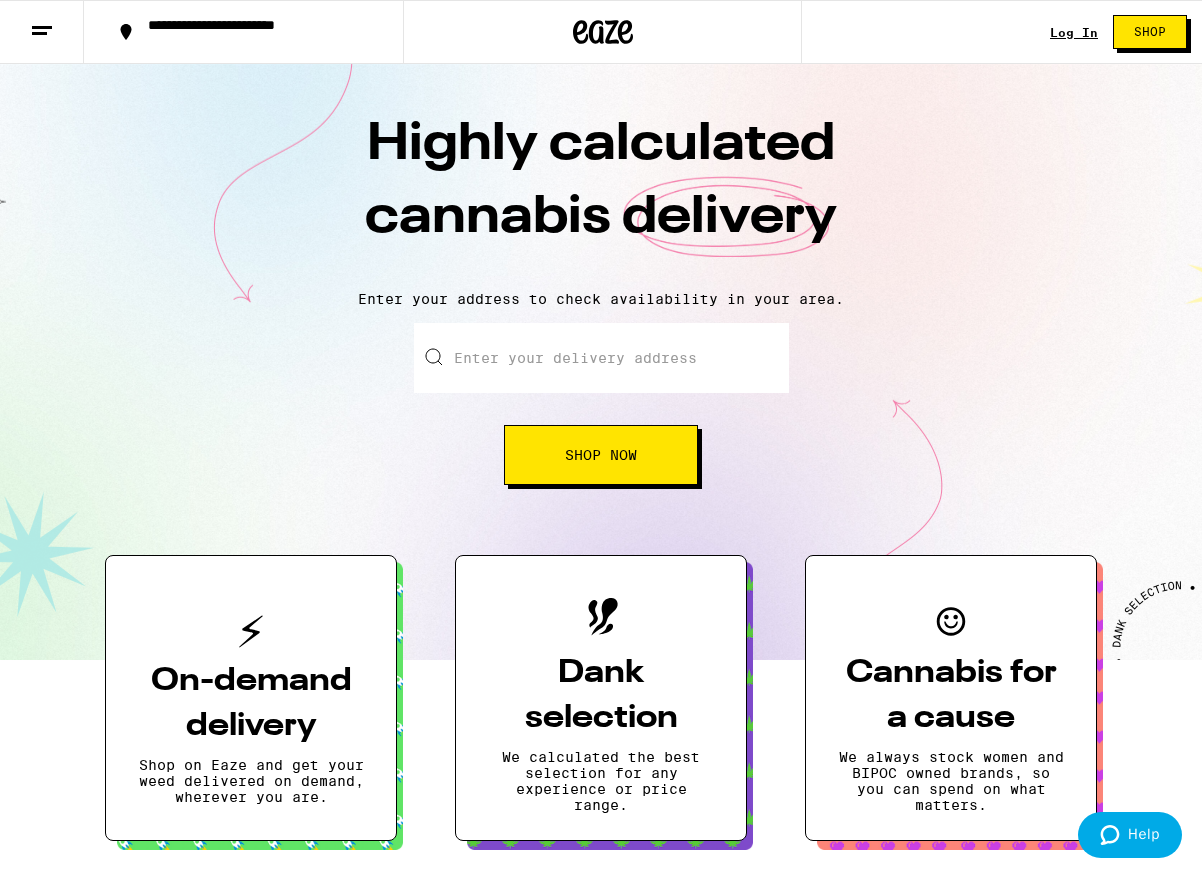 click 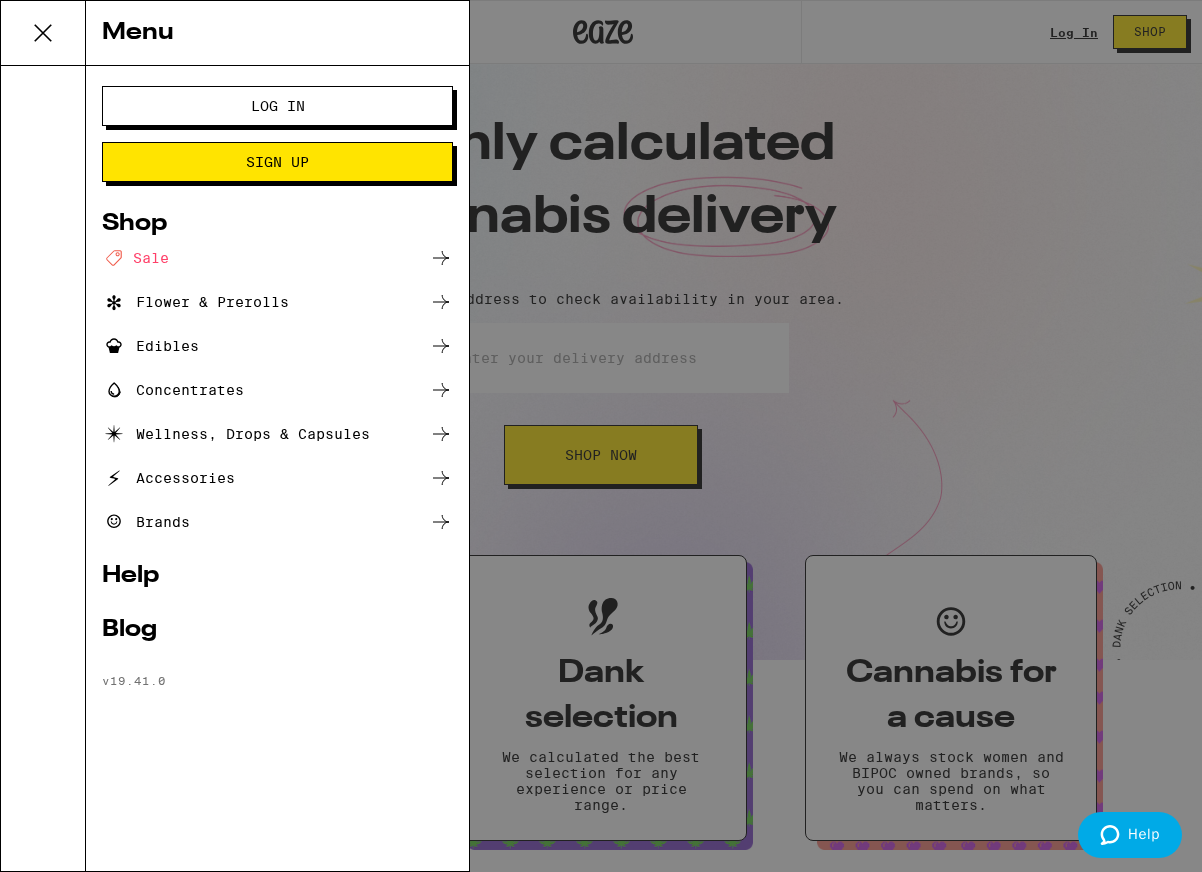 click on "Menu Log In Sign Up Shop Deal Created with Sketch. Sale Flower & Prerolls Edibles Concentrates Wellness, Drops & Capsules Accessories Brands Help Blog v 19.41.0" at bounding box center (601, 436) 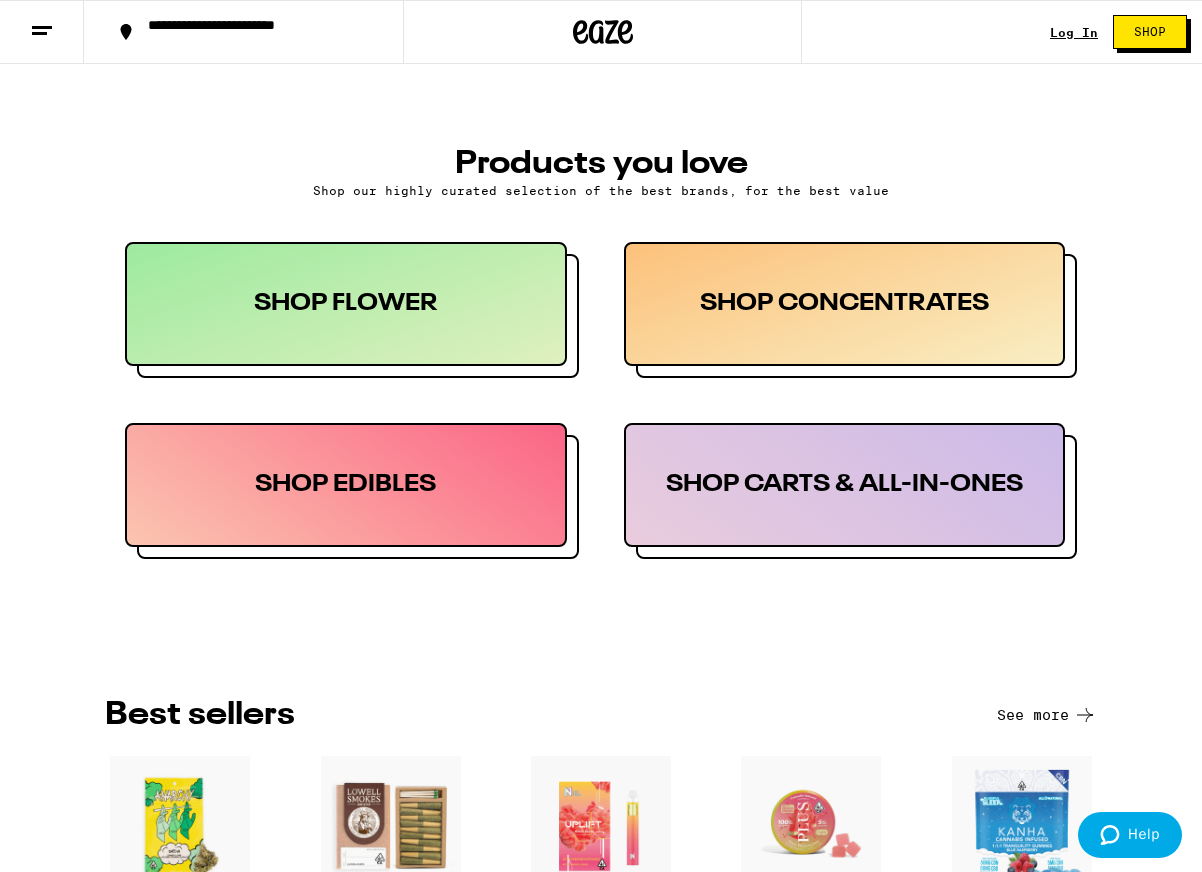 scroll, scrollTop: 991, scrollLeft: 0, axis: vertical 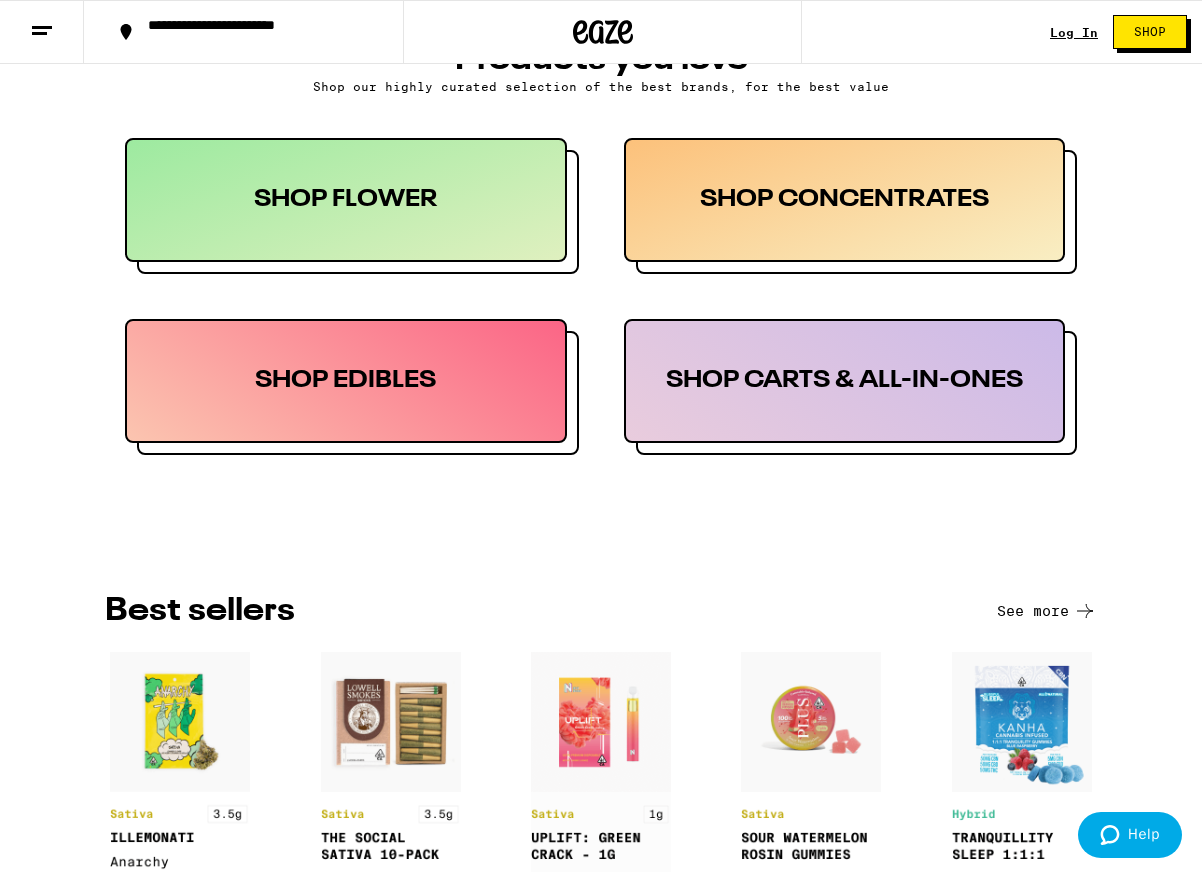 click on "SHOP FLOWER" at bounding box center (346, 200) 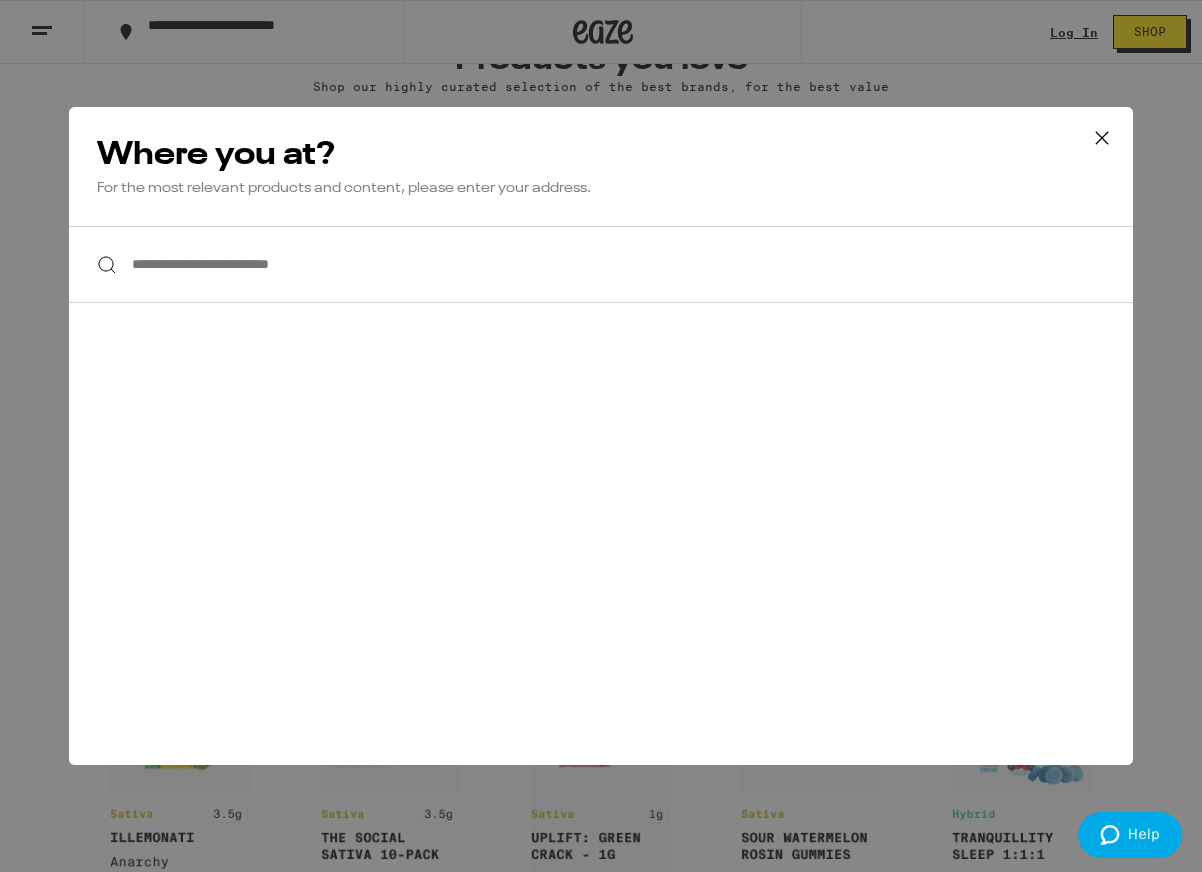 click on "**********" at bounding box center (601, 264) 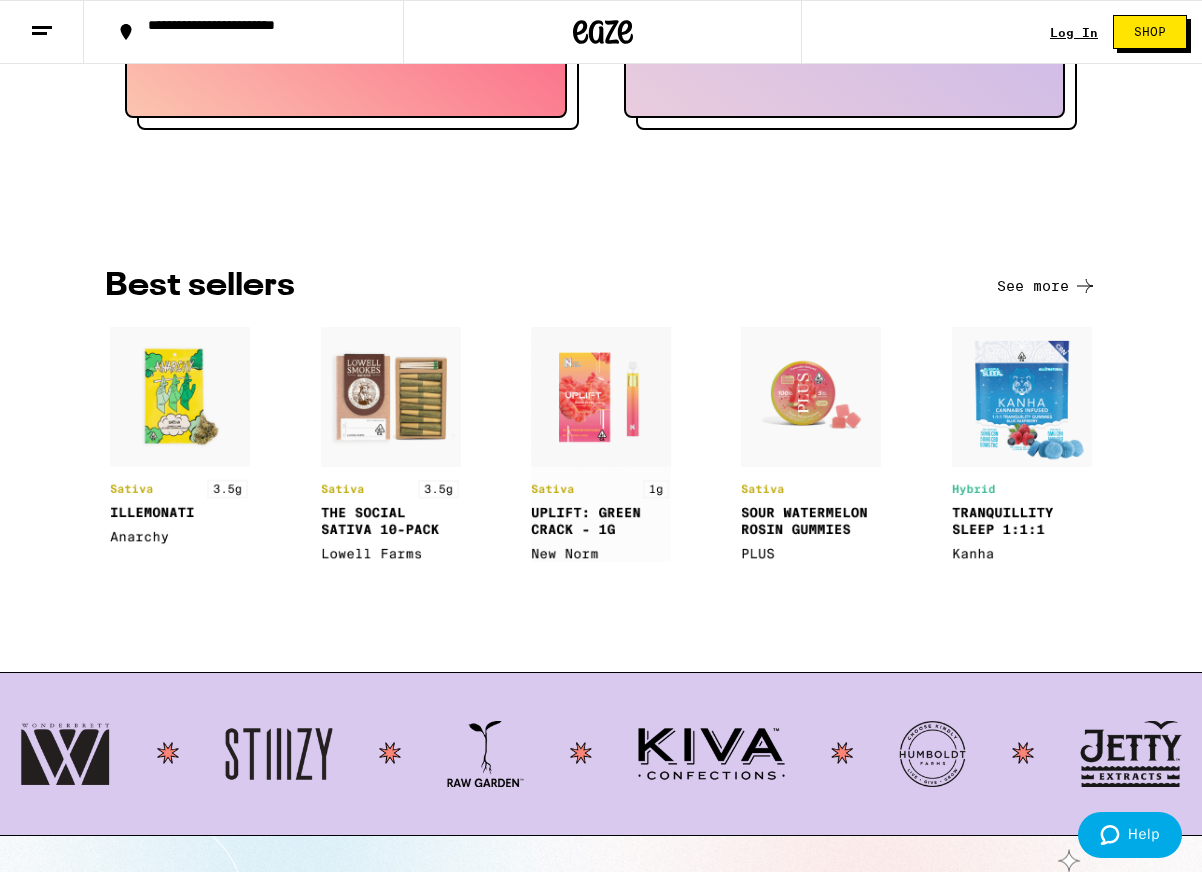 scroll, scrollTop: 1380, scrollLeft: 0, axis: vertical 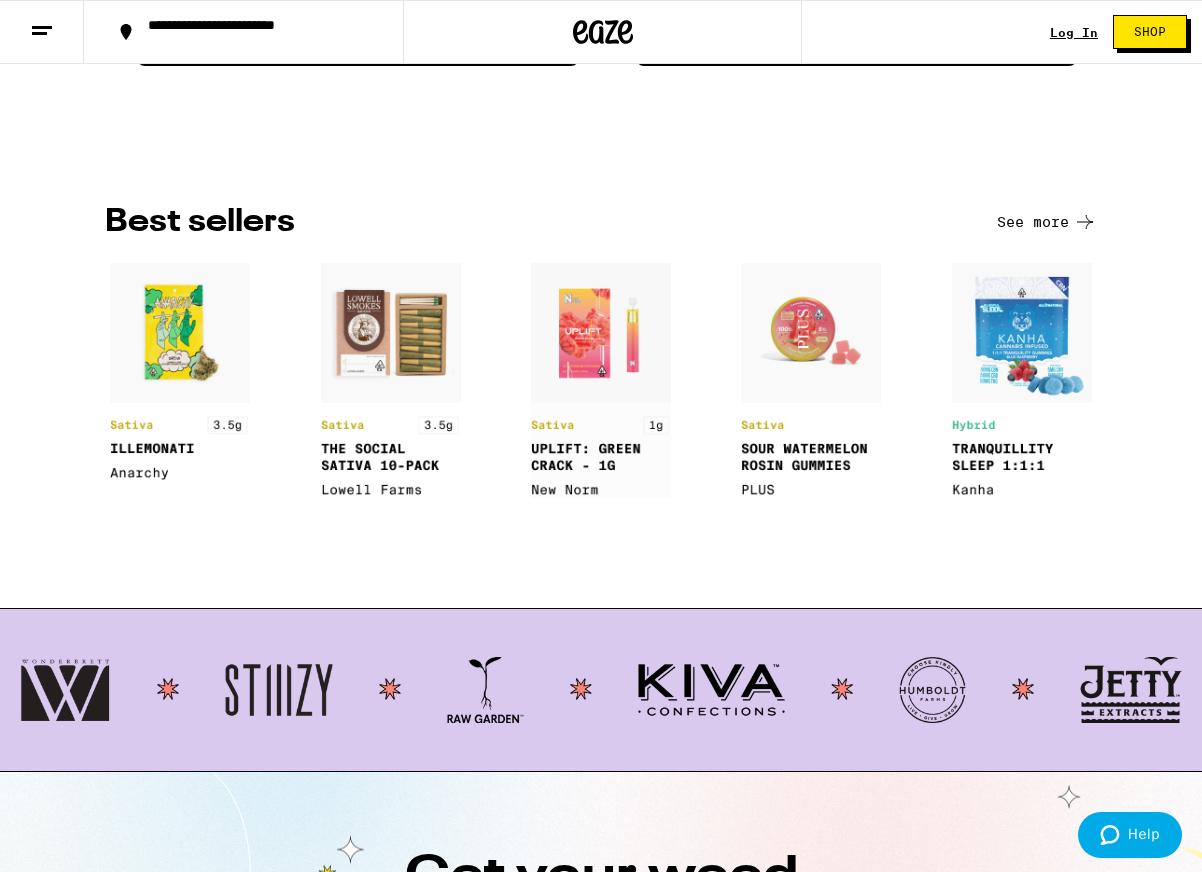 click at bounding box center [180, 372] 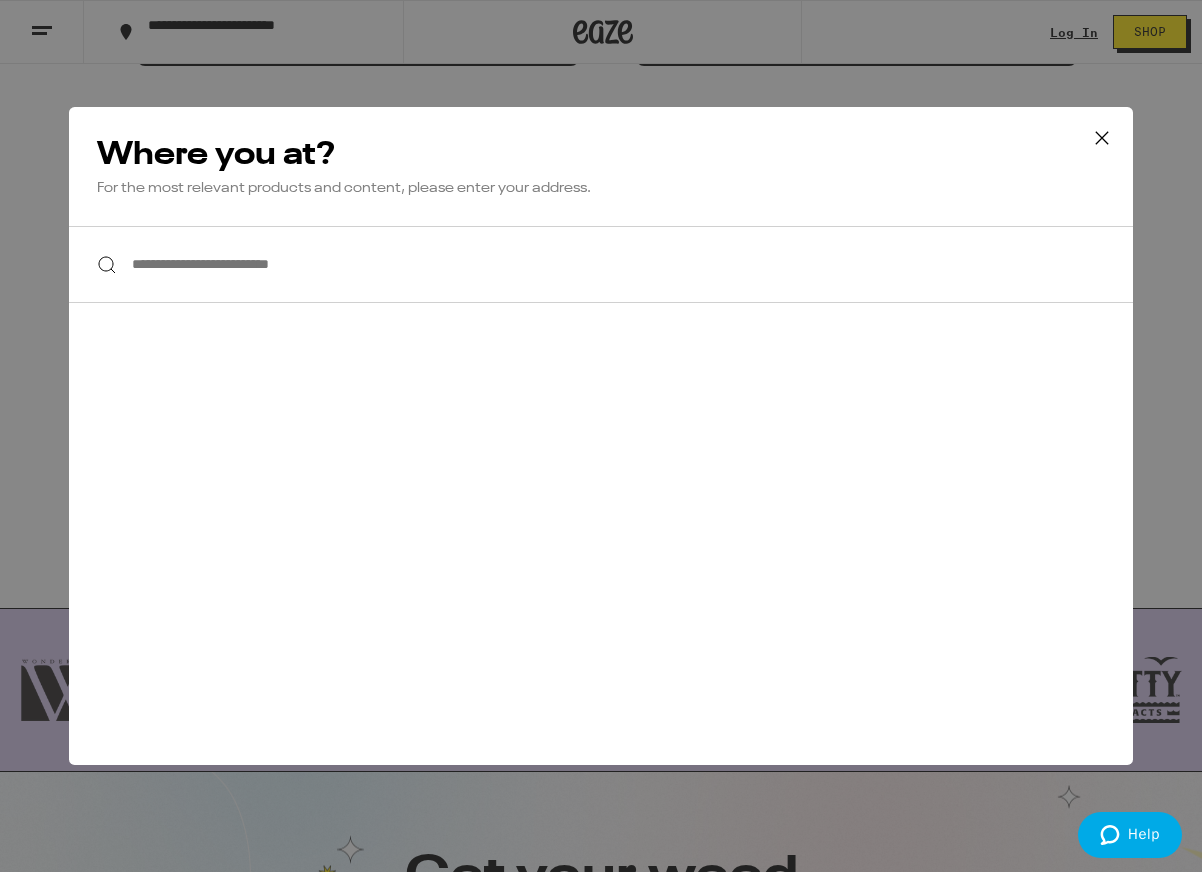 click on "**********" at bounding box center [601, 264] 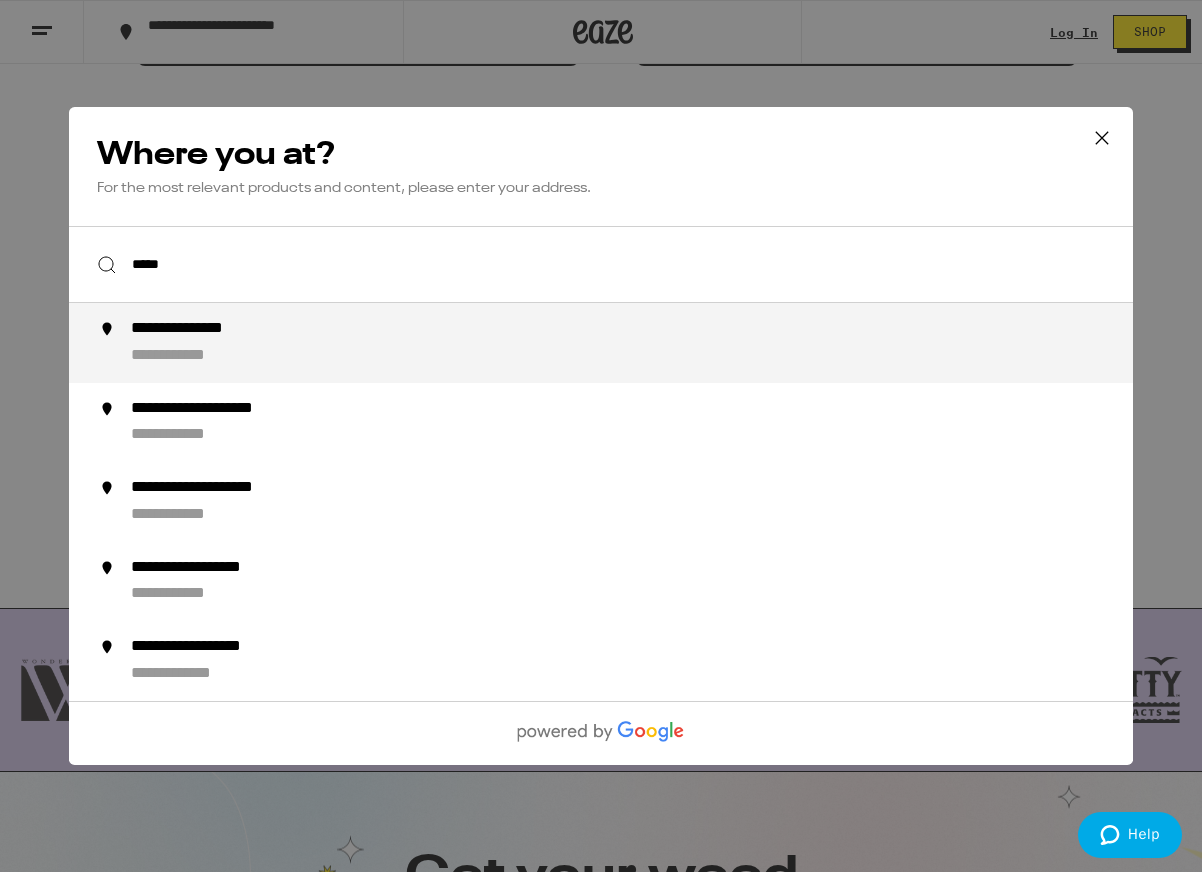 click on "**********" at bounding box center (193, 356) 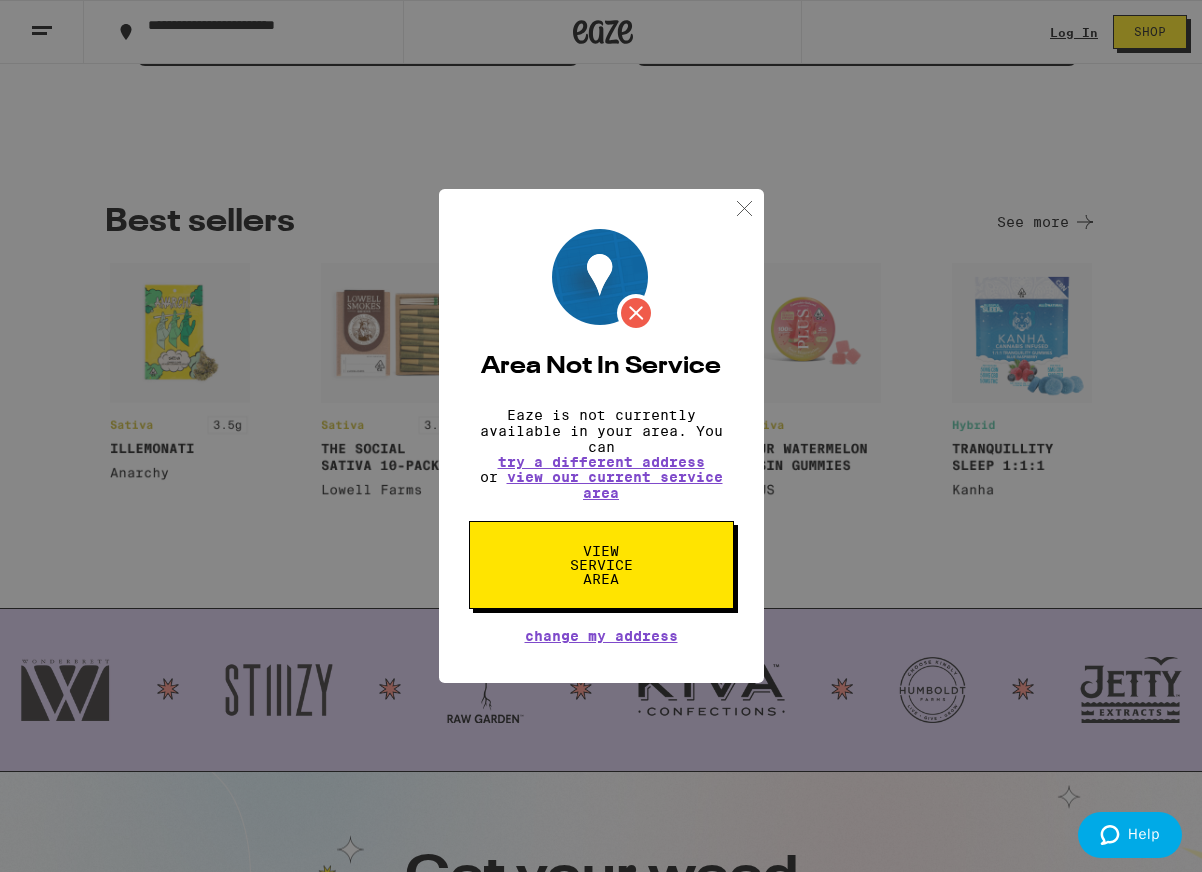 click on "View Service Area" at bounding box center [601, 565] 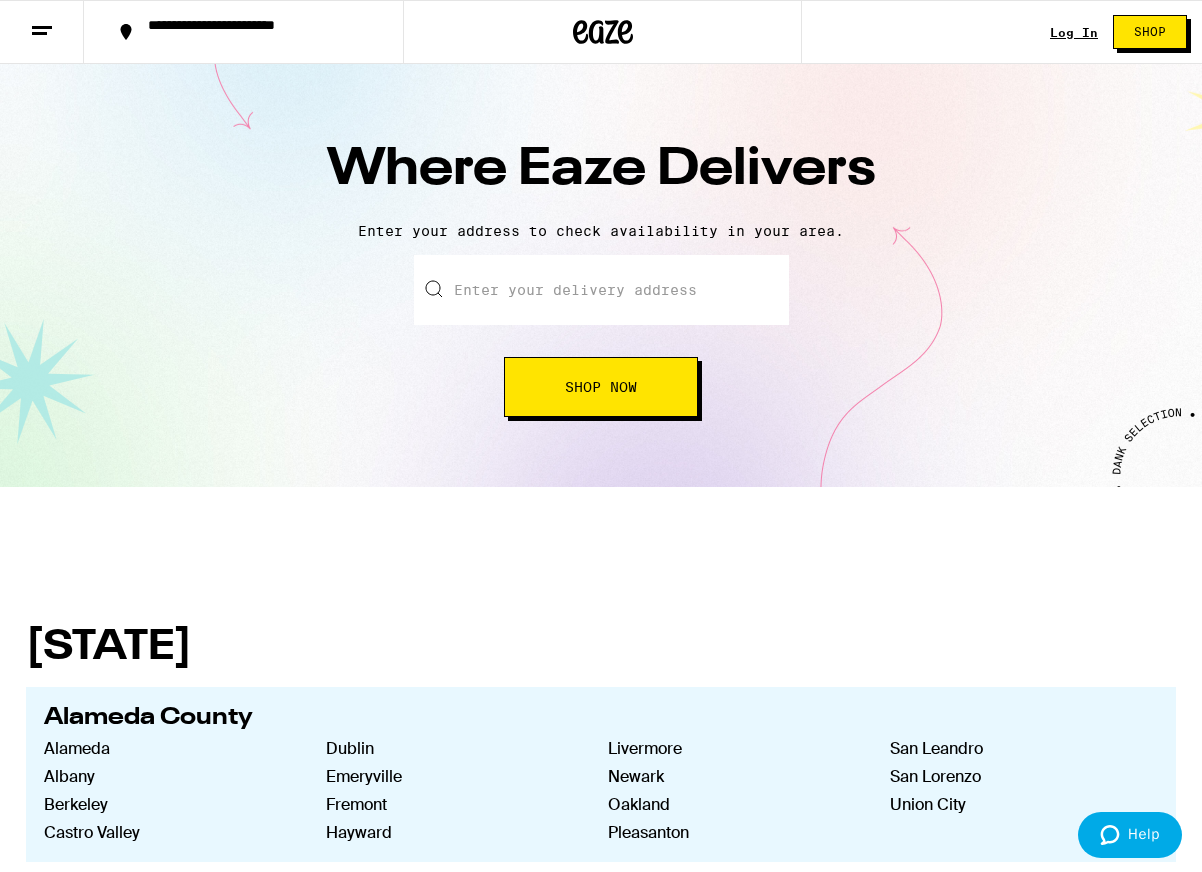 click at bounding box center (601, 290) 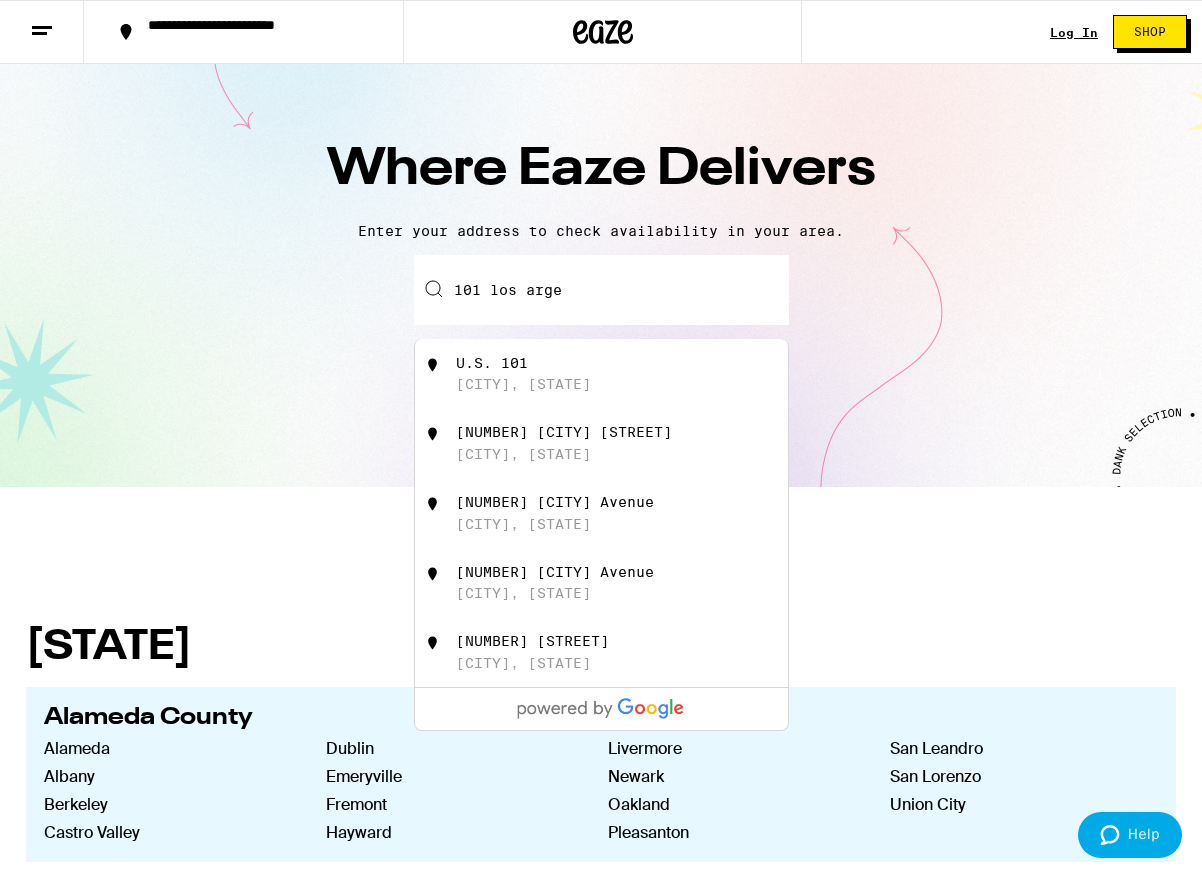 drag, startPoint x: 538, startPoint y: 324, endPoint x: 551, endPoint y: 373, distance: 50.695168 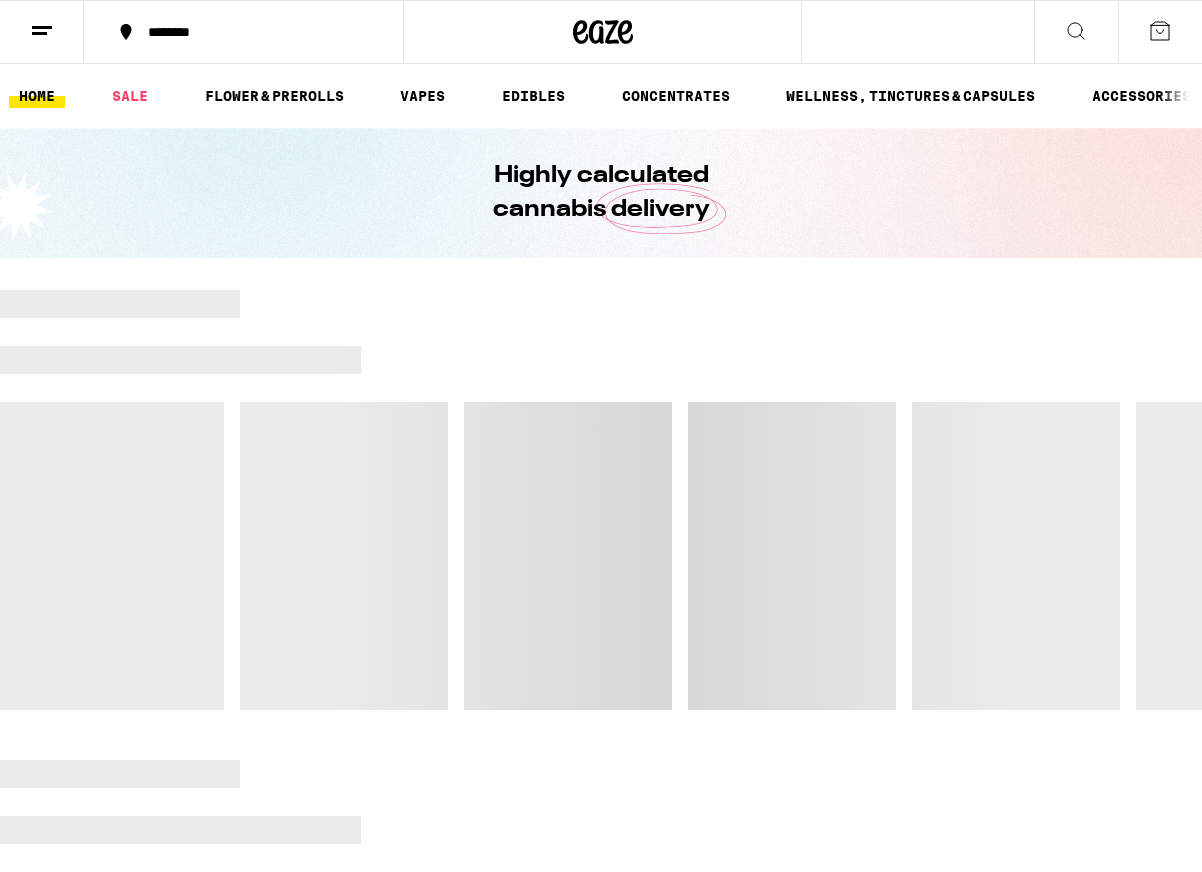 scroll, scrollTop: 0, scrollLeft: 0, axis: both 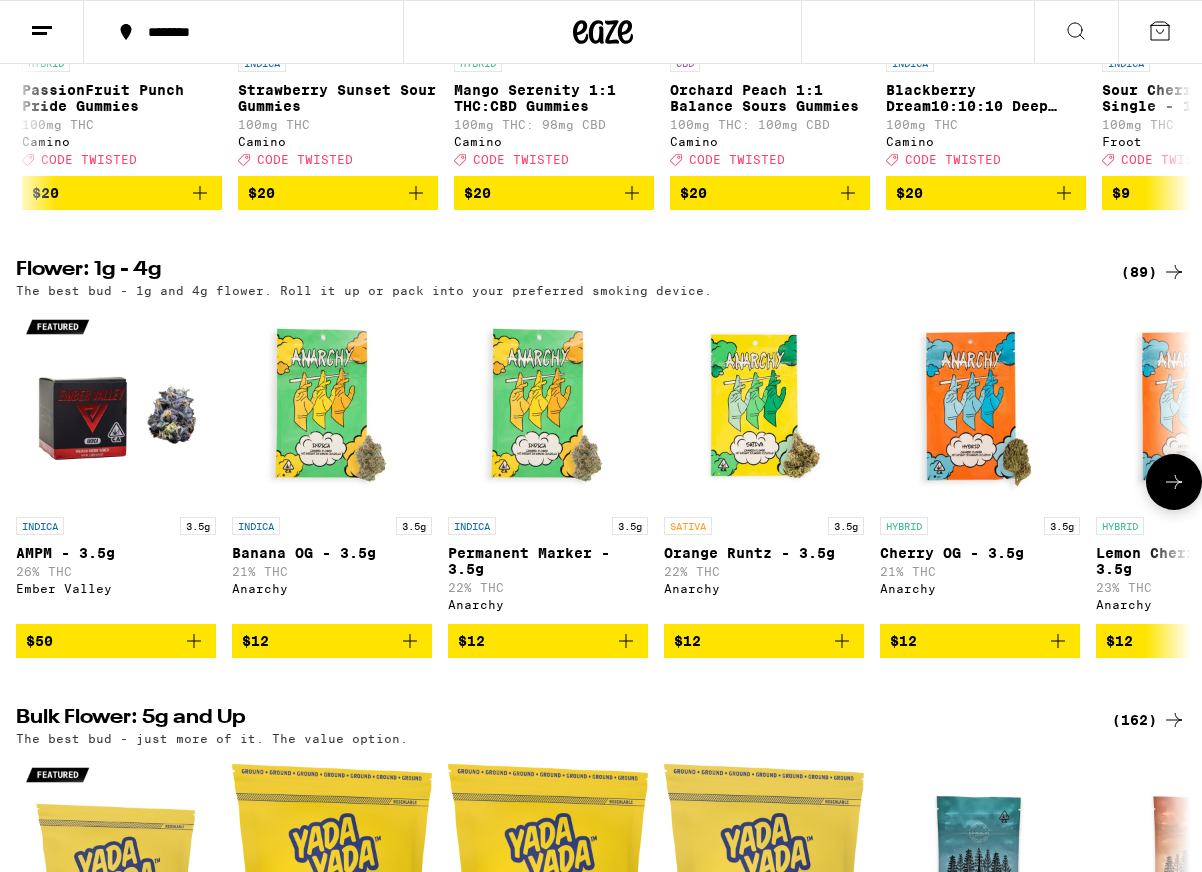 click at bounding box center [548, 407] 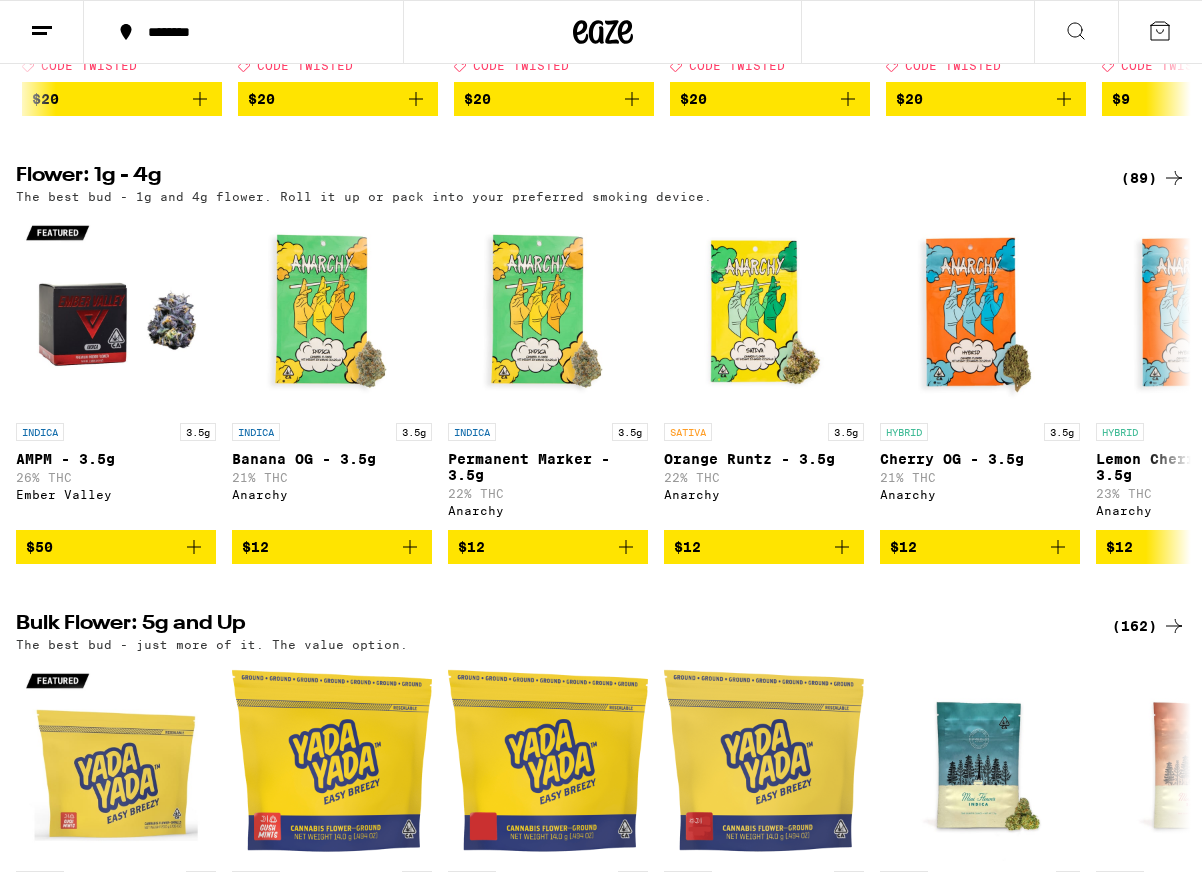 scroll, scrollTop: 615, scrollLeft: 0, axis: vertical 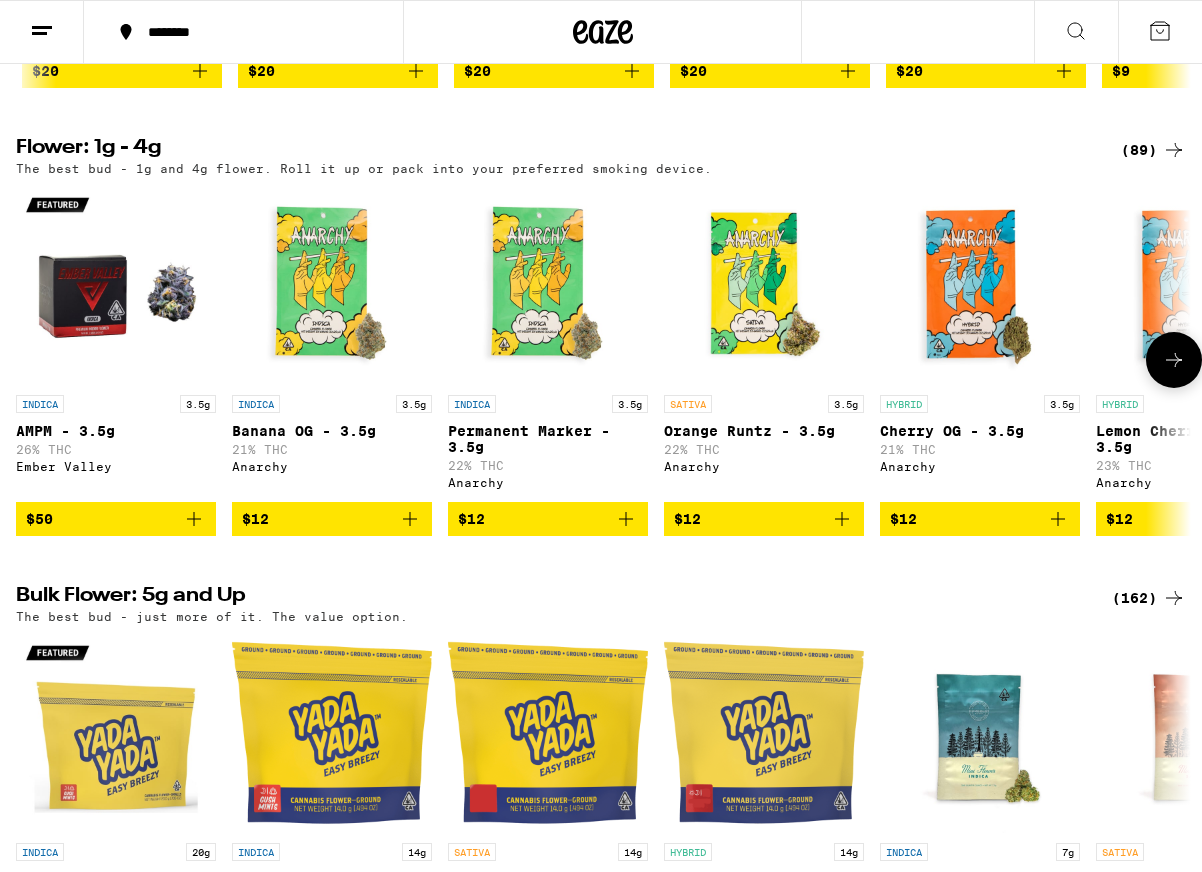 click at bounding box center [1174, 360] 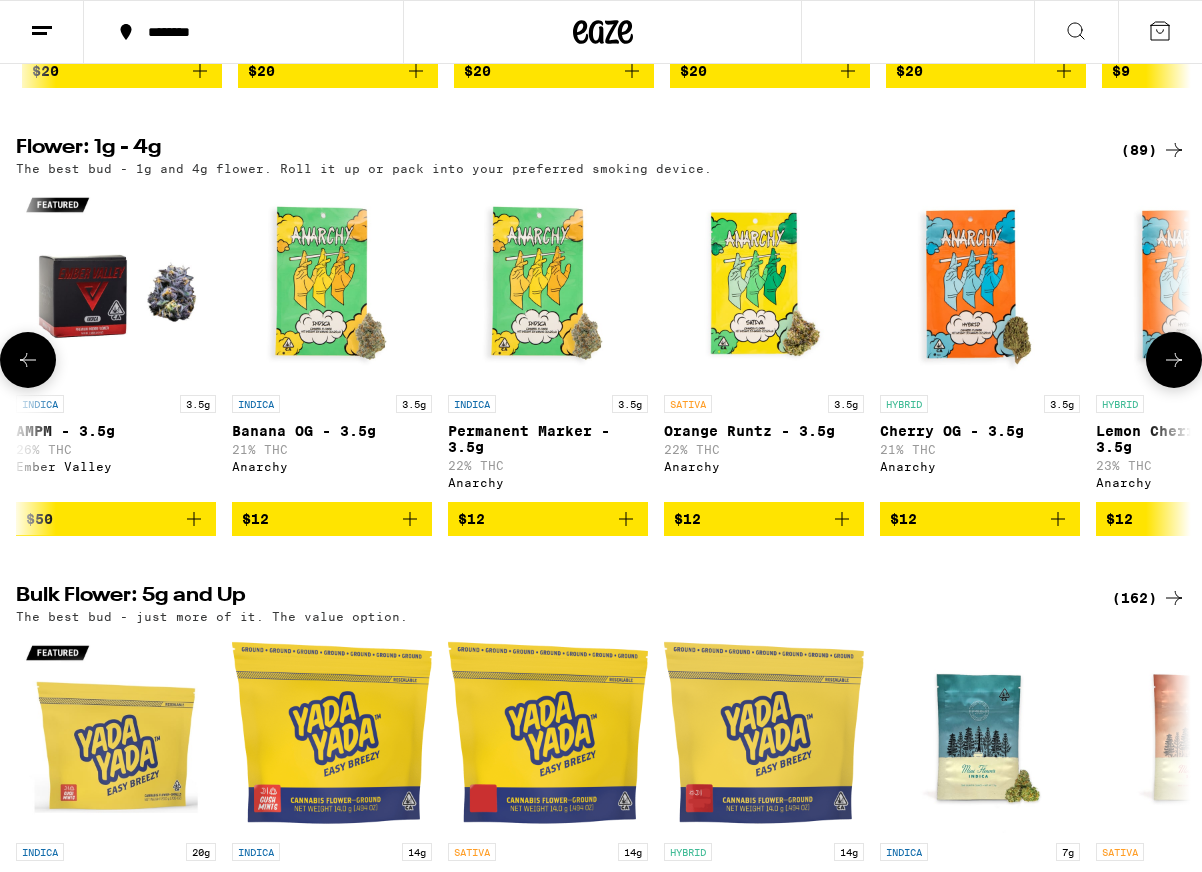 scroll, scrollTop: 0, scrollLeft: 952, axis: horizontal 